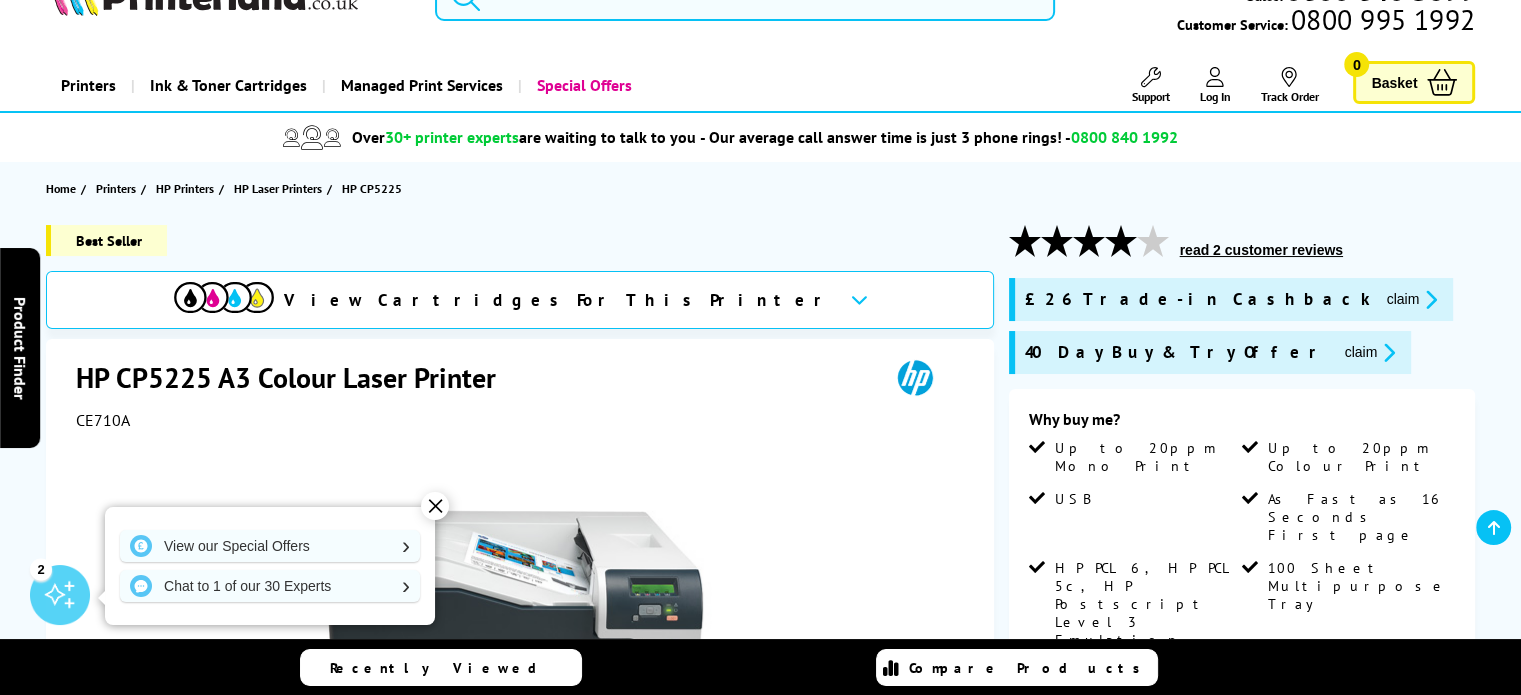 scroll, scrollTop: 200, scrollLeft: 0, axis: vertical 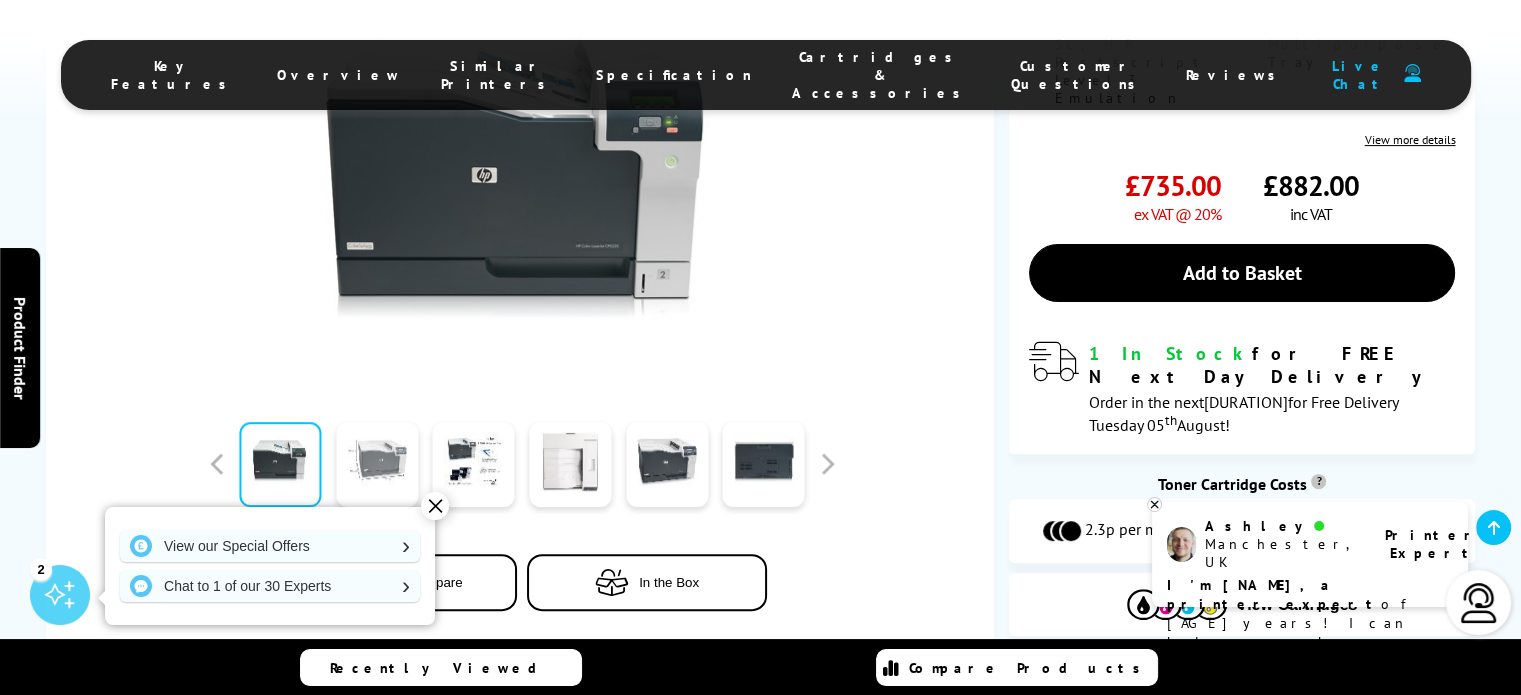 click at bounding box center [377, 464] 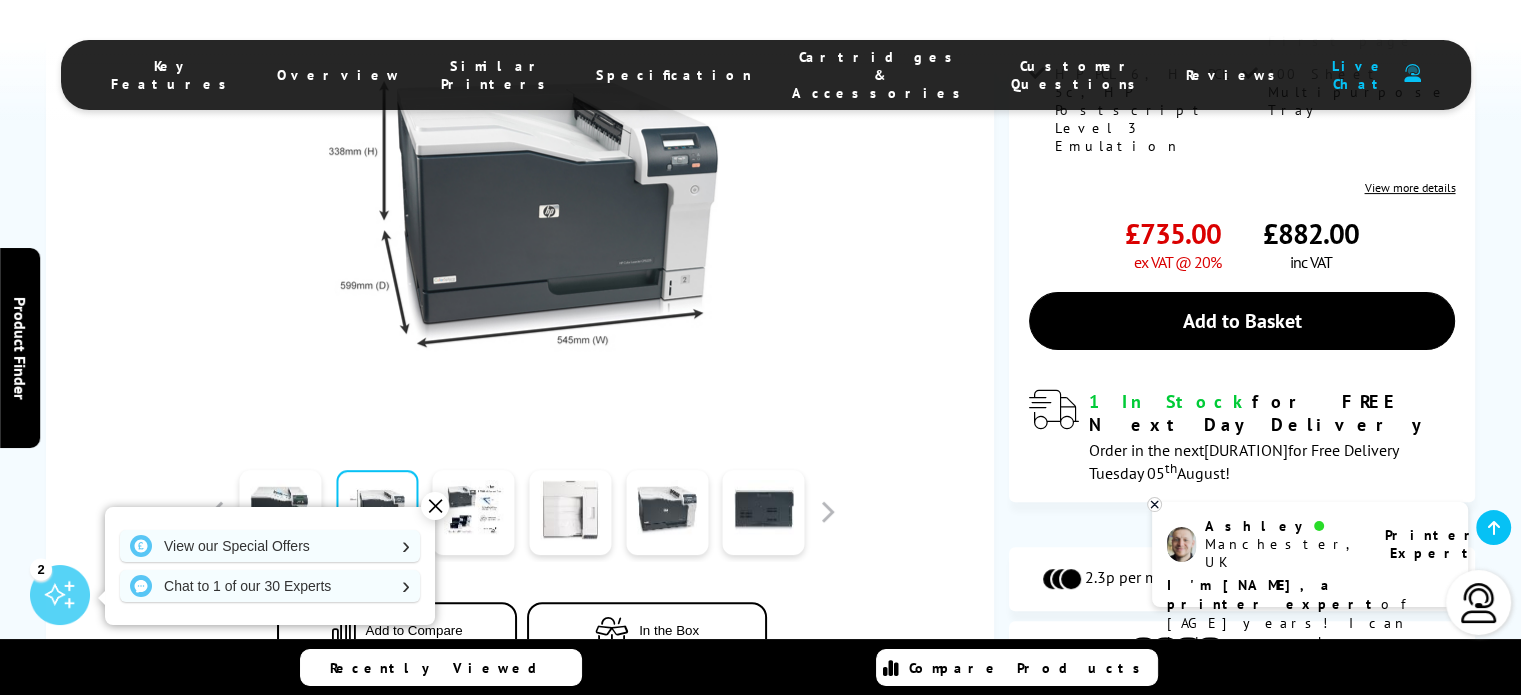 scroll, scrollTop: 600, scrollLeft: 0, axis: vertical 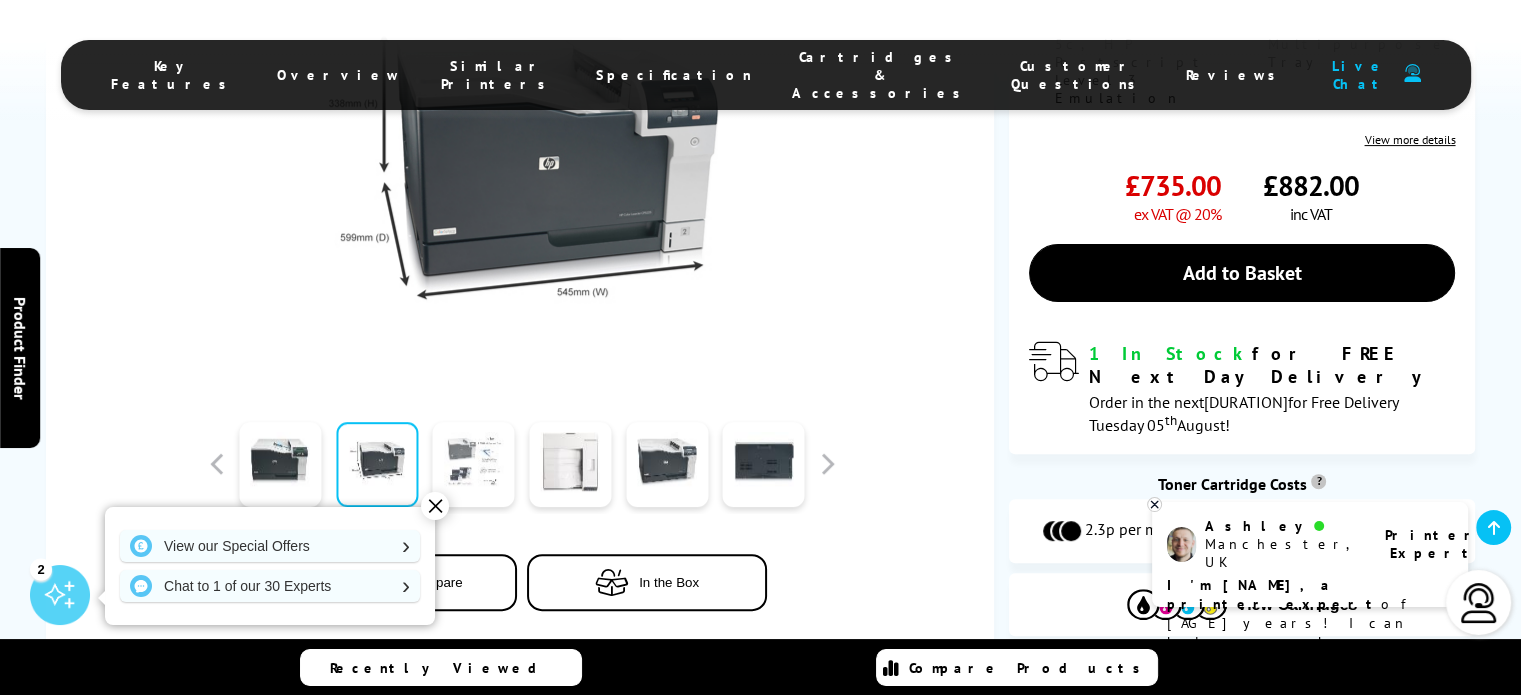 click at bounding box center (474, 464) 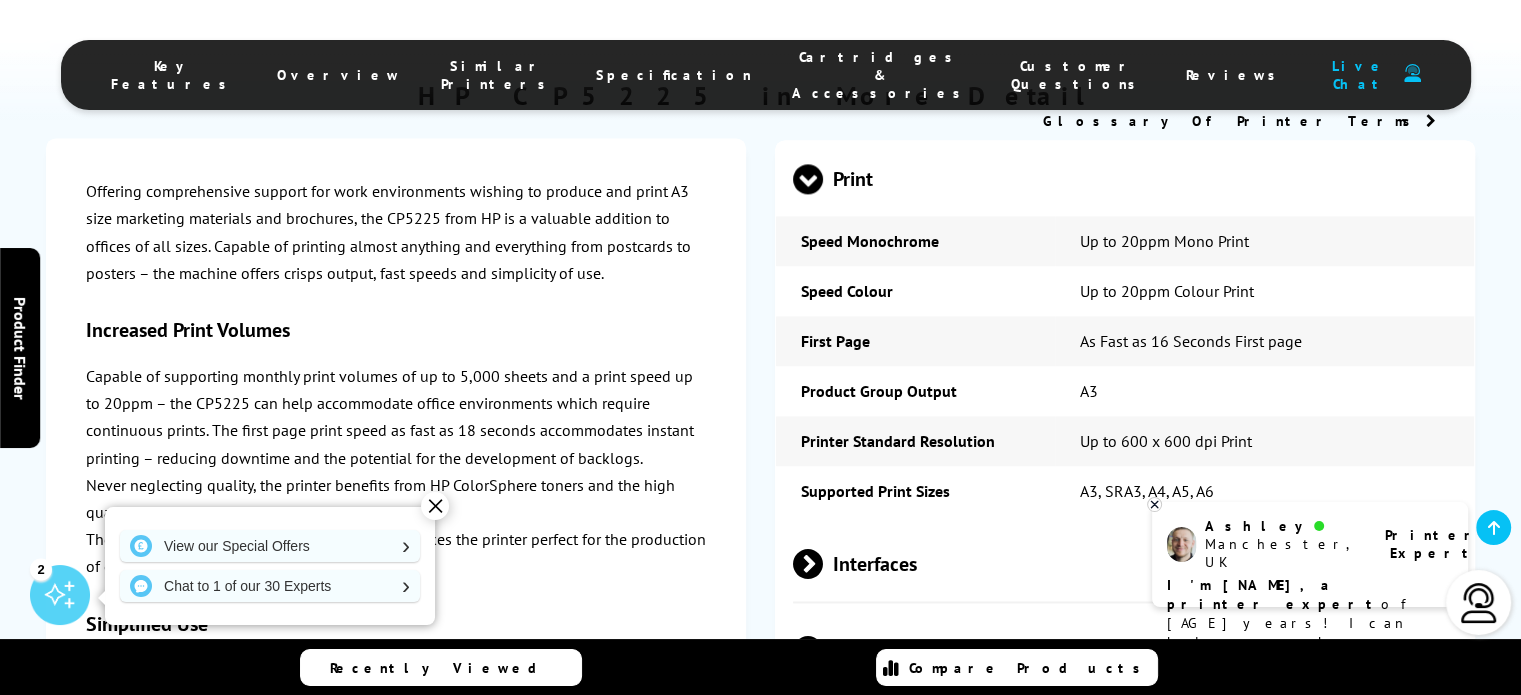scroll, scrollTop: 2900, scrollLeft: 0, axis: vertical 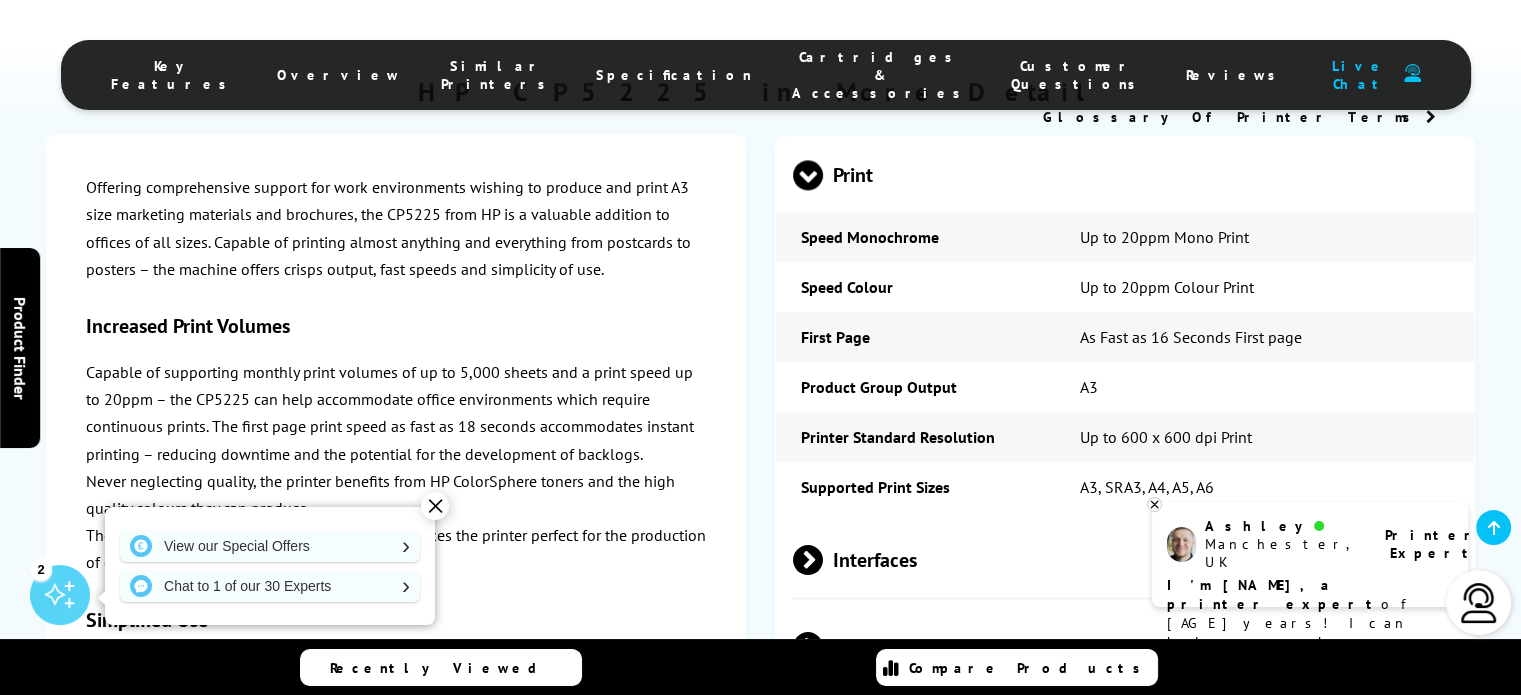 click on "✕" at bounding box center [435, 506] 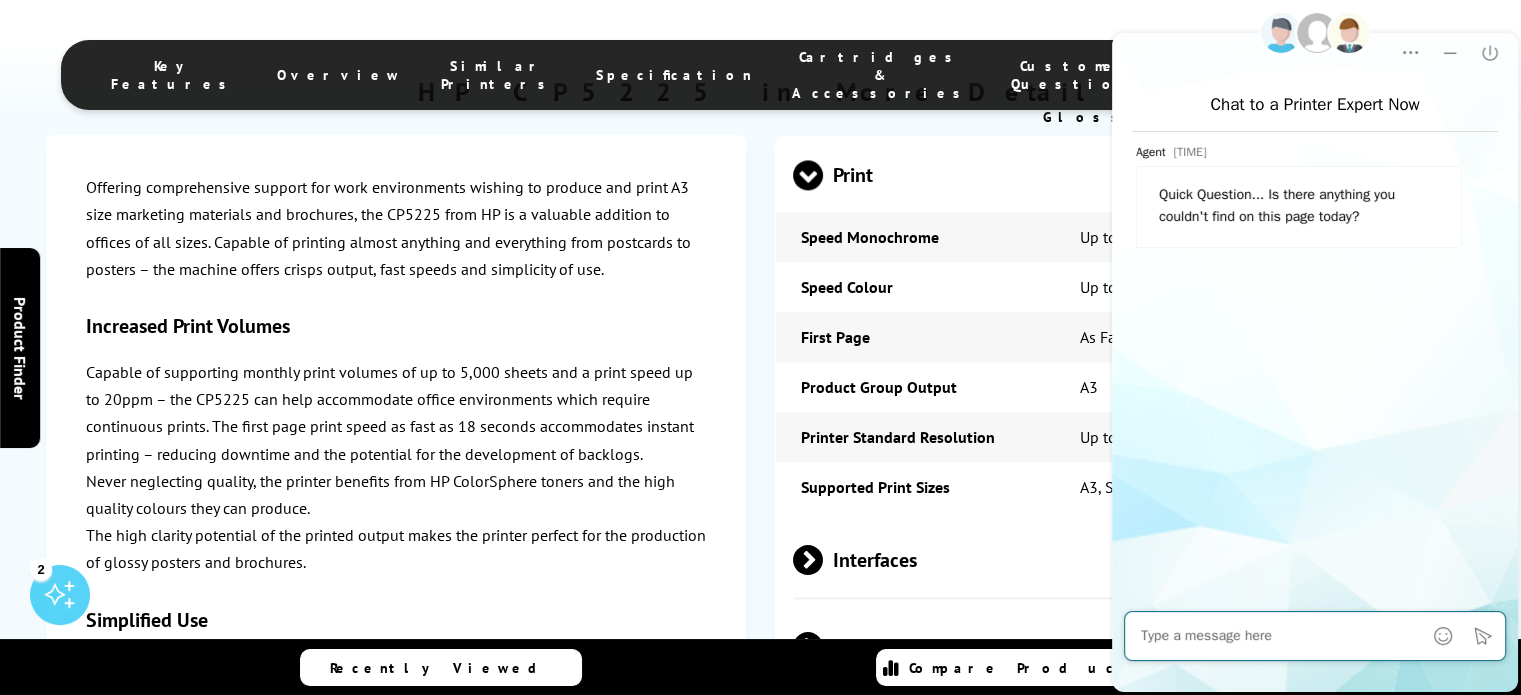 scroll, scrollTop: 0, scrollLeft: 0, axis: both 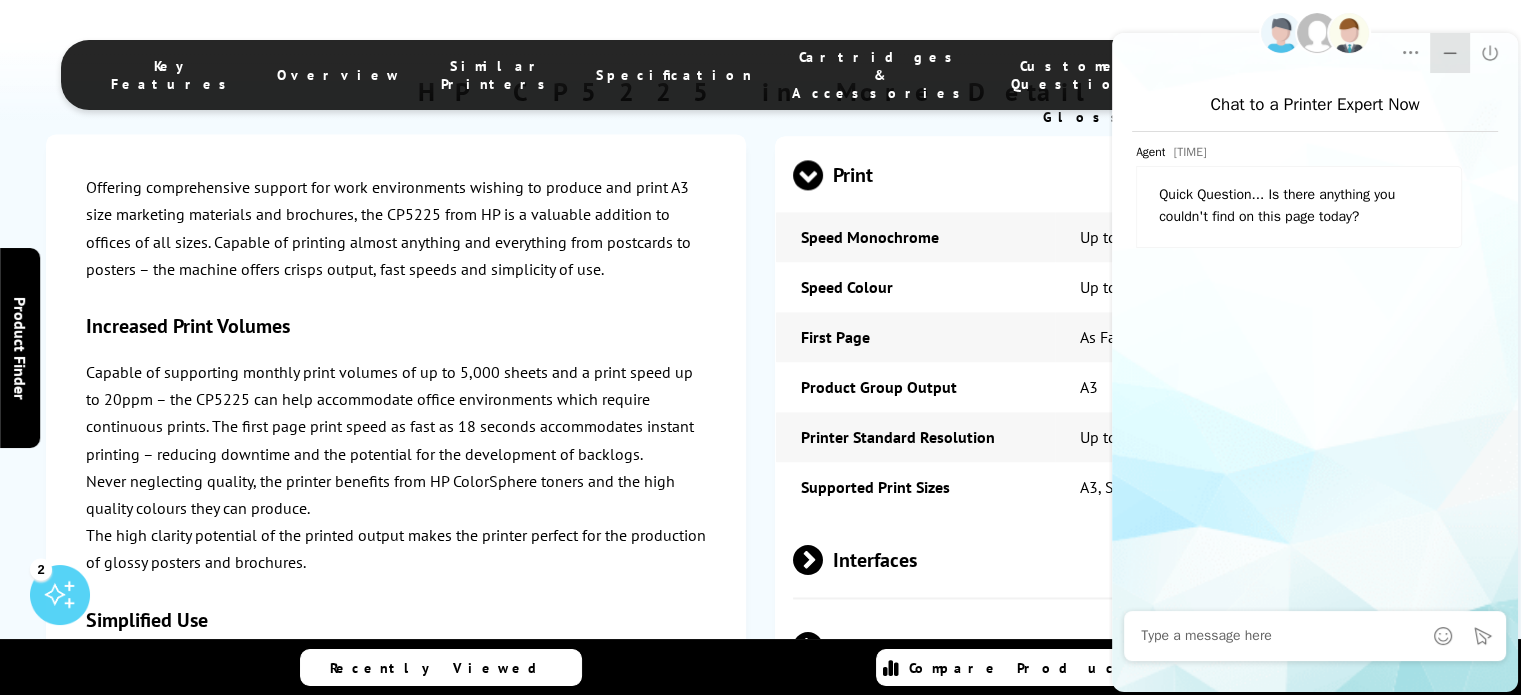 click 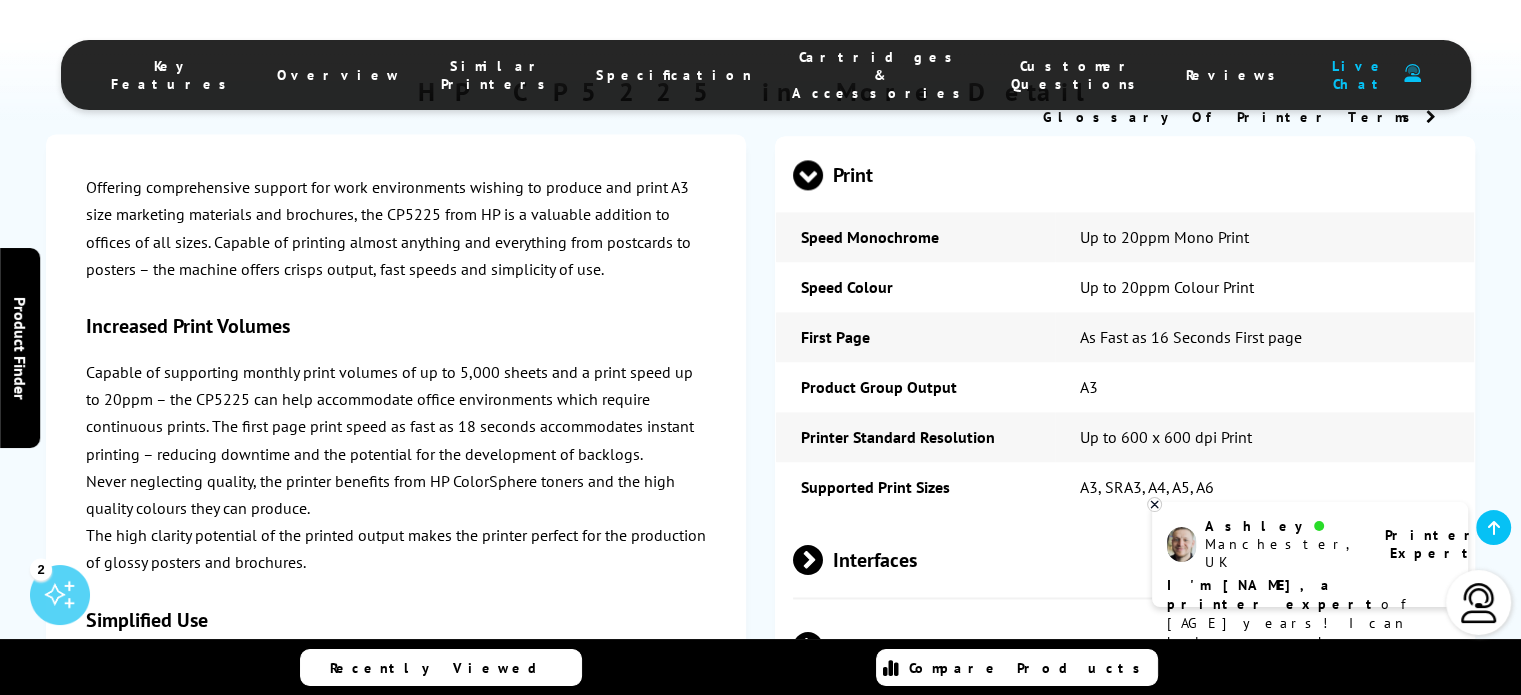 scroll, scrollTop: 0, scrollLeft: 0, axis: both 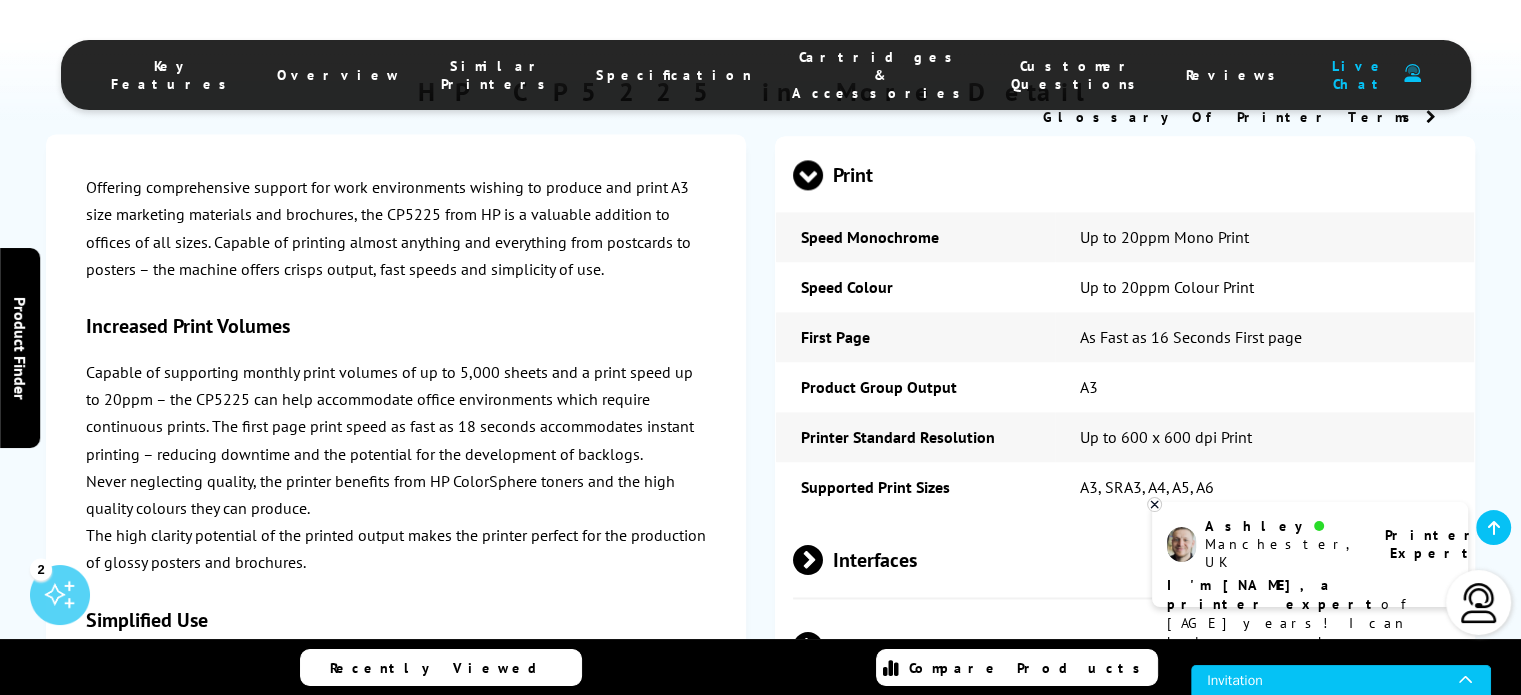 click 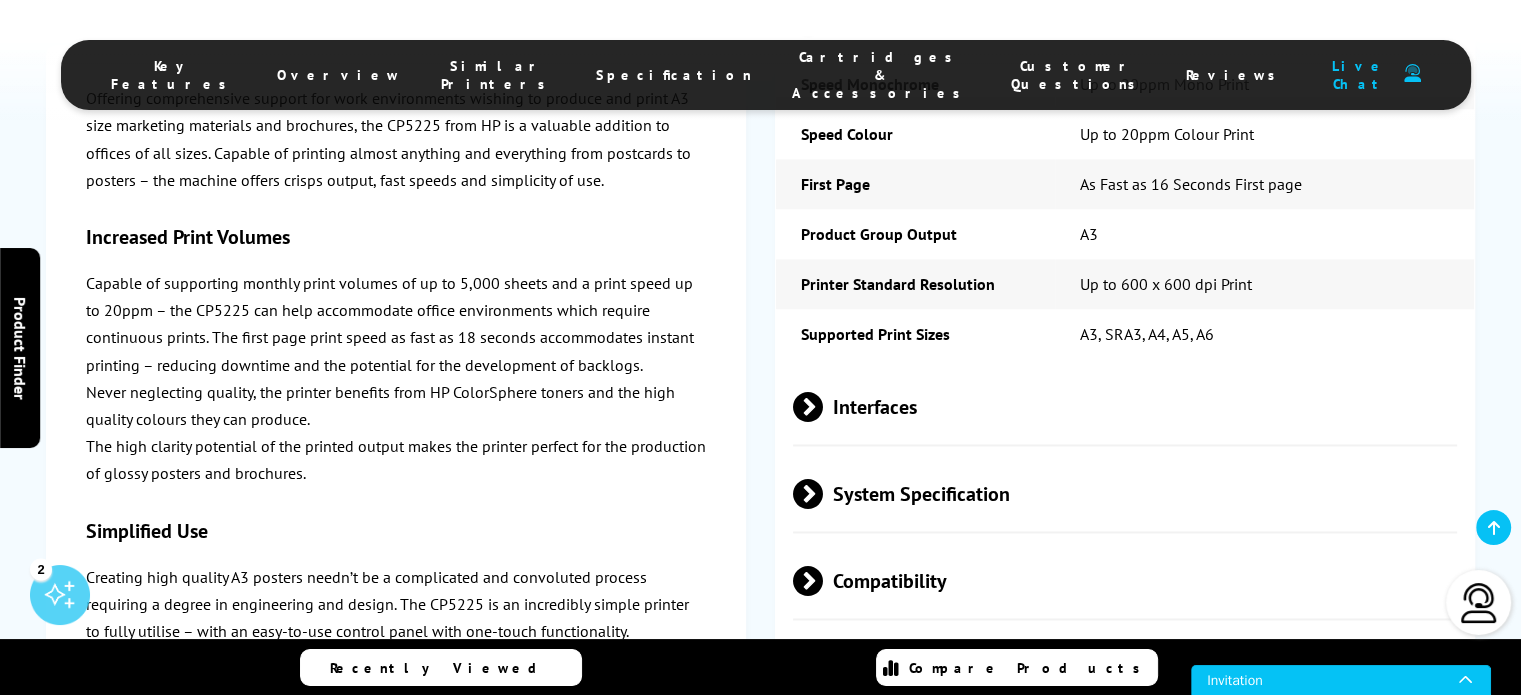 scroll, scrollTop: 3200, scrollLeft: 0, axis: vertical 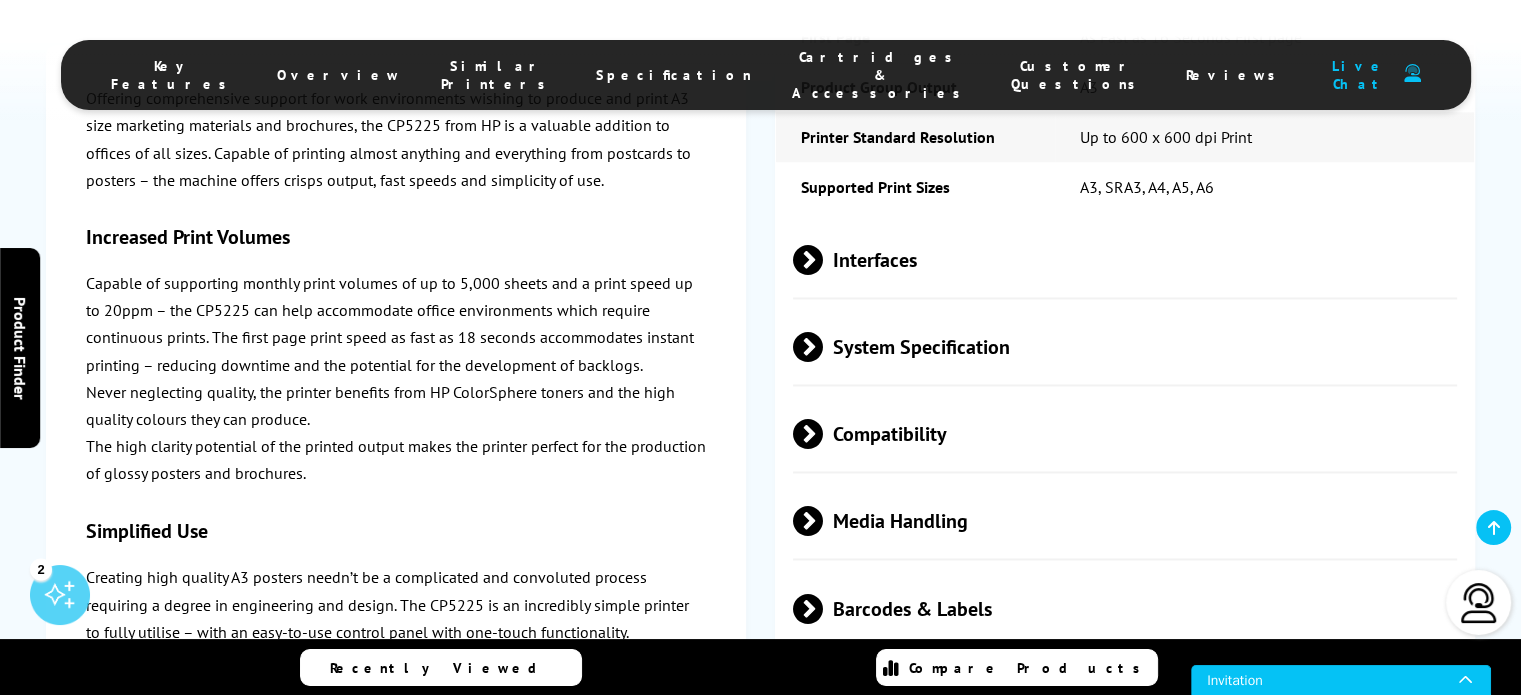 click at bounding box center [823, 260] 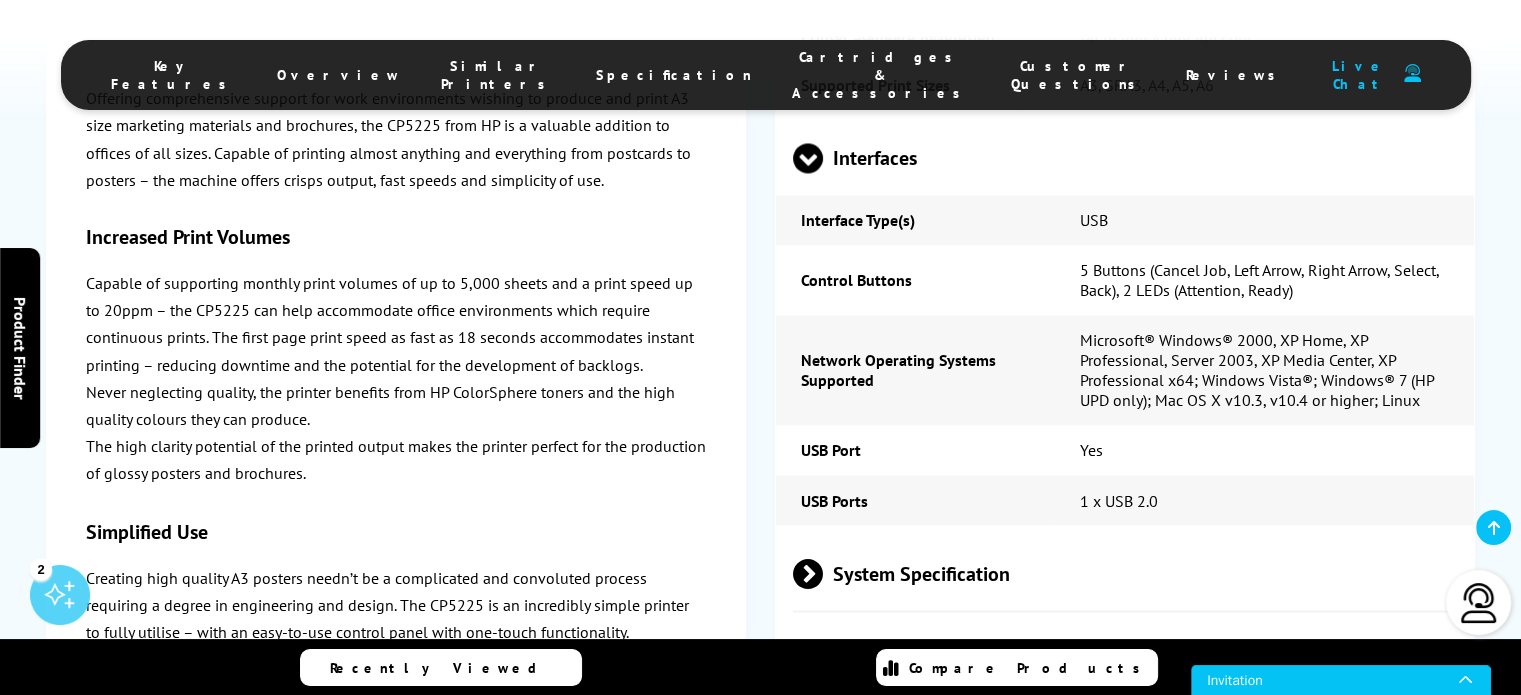 scroll, scrollTop: 3400, scrollLeft: 0, axis: vertical 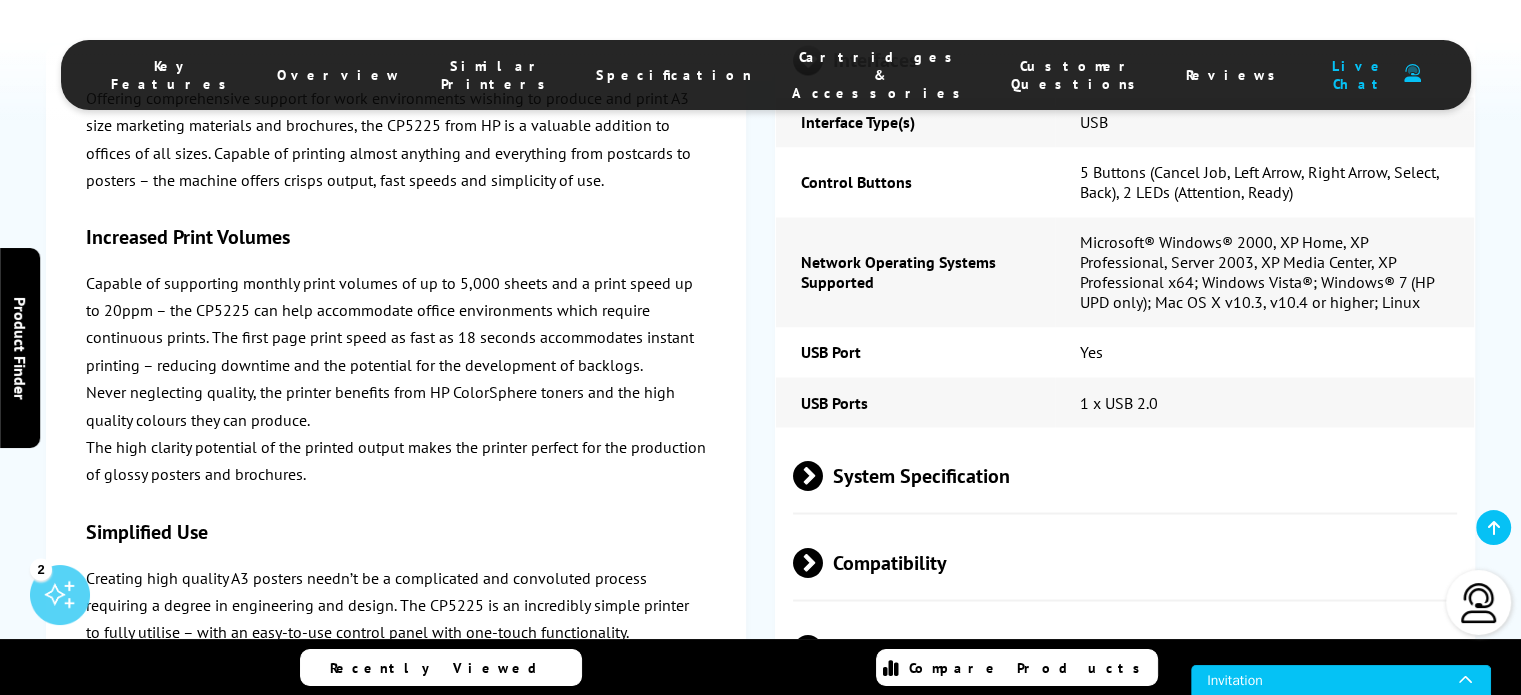 click at bounding box center [823, 475] 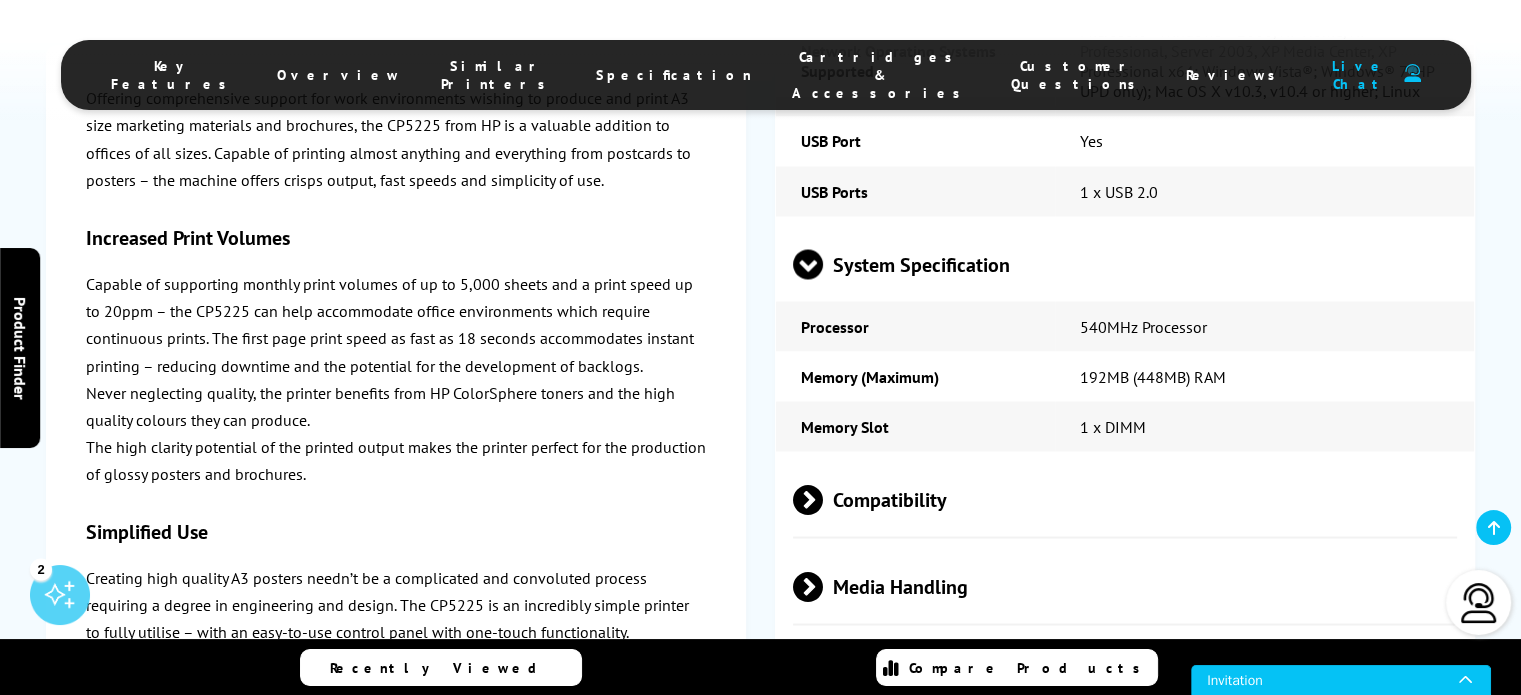 scroll, scrollTop: 3700, scrollLeft: 0, axis: vertical 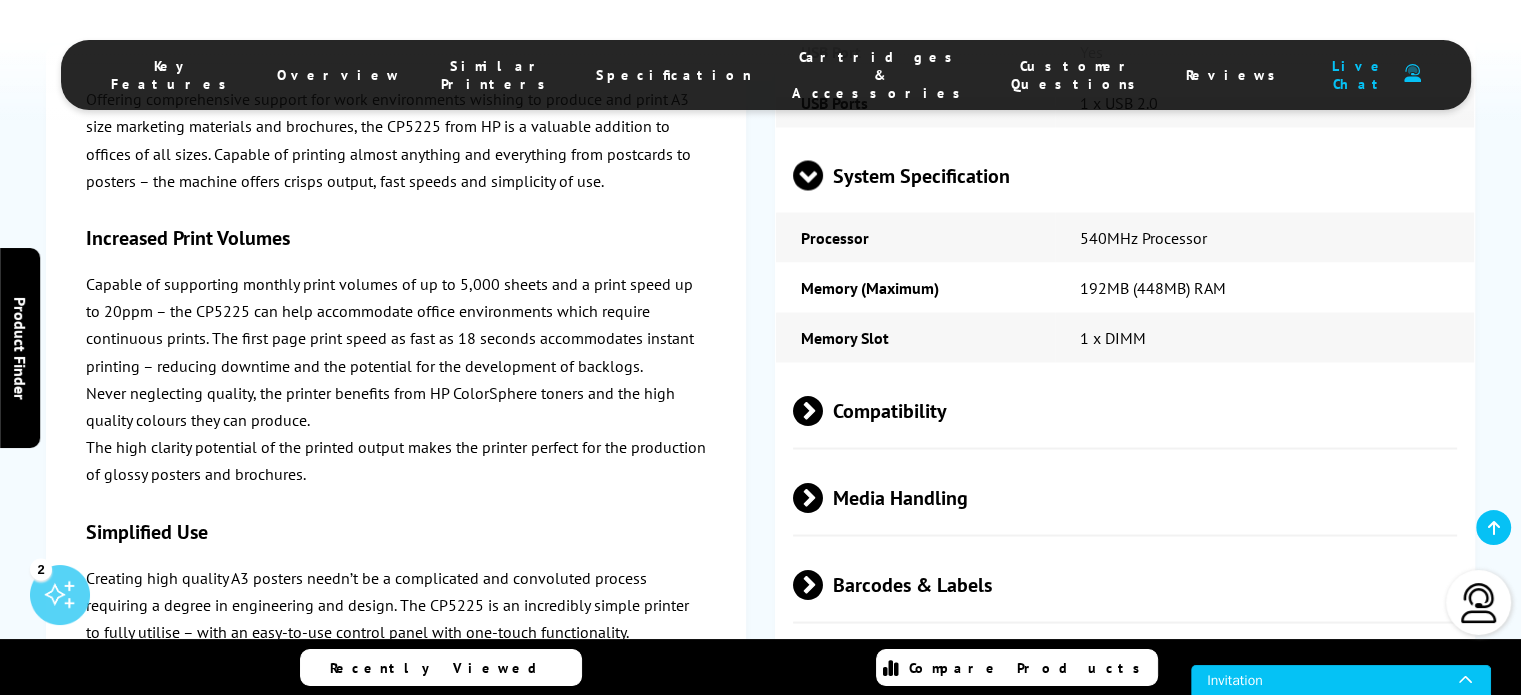 click at bounding box center (823, 410) 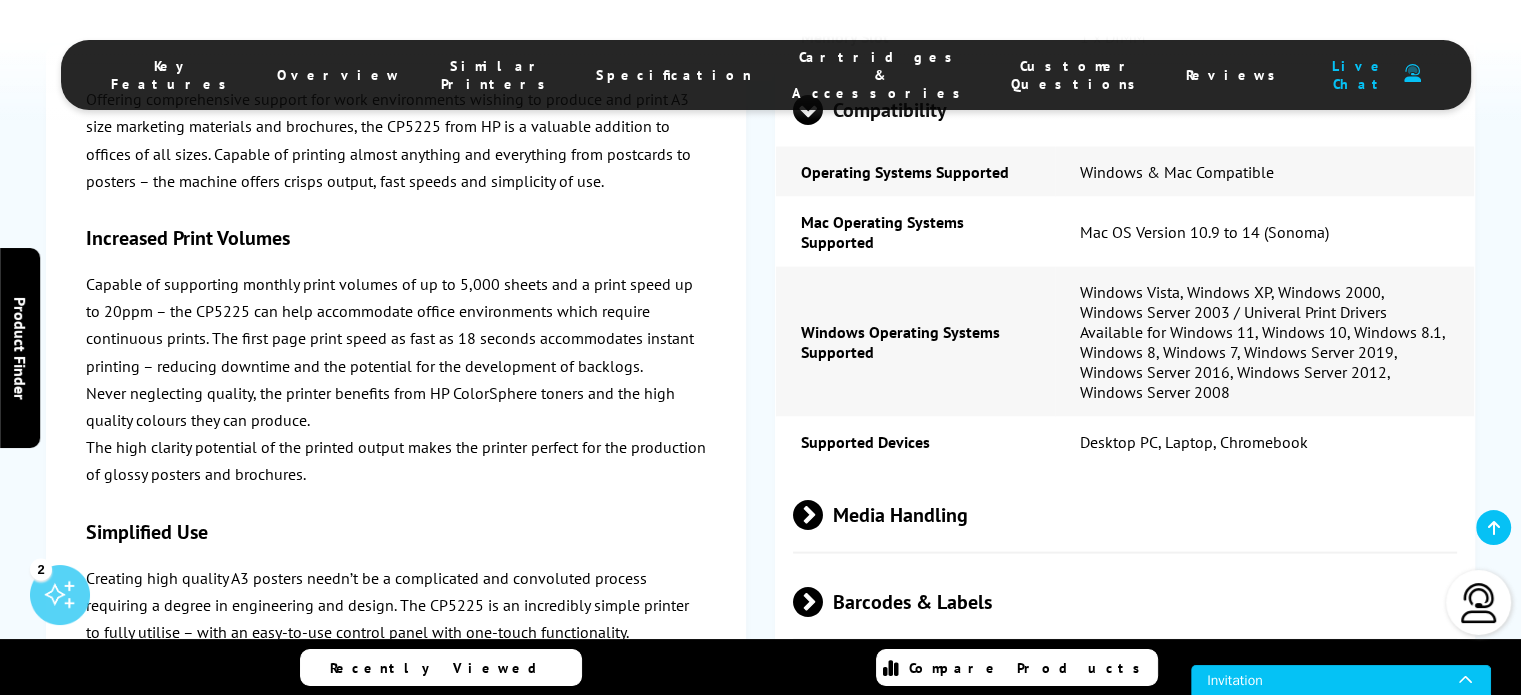 click at bounding box center (823, 515) 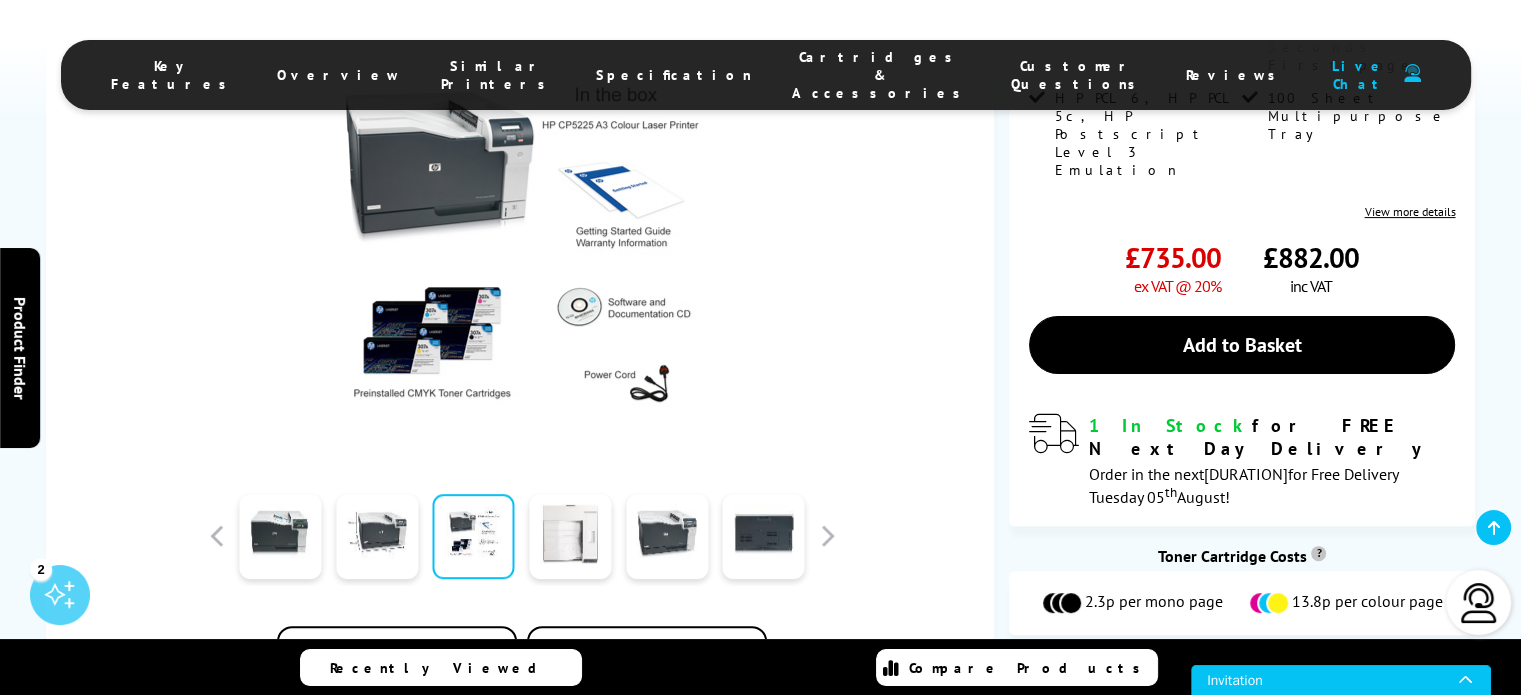 scroll, scrollTop: 0, scrollLeft: 0, axis: both 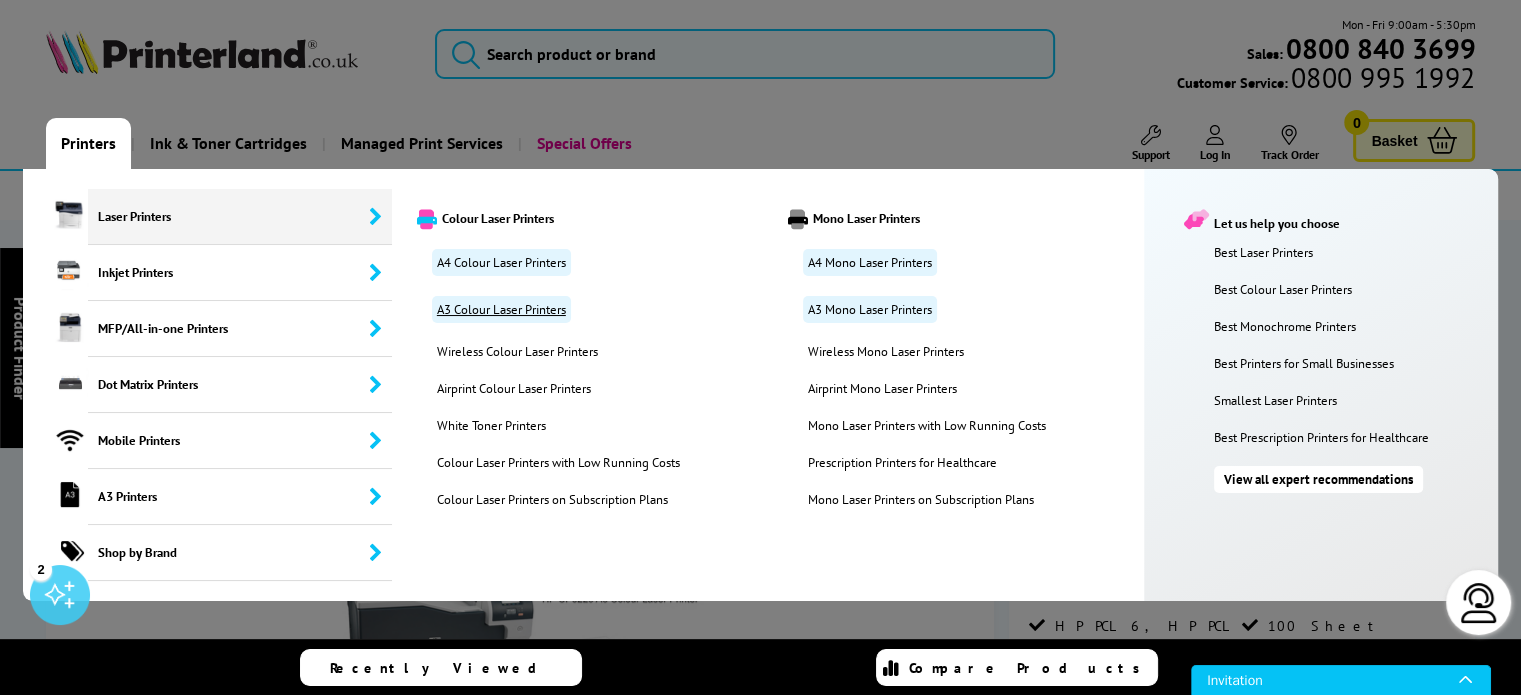 click on "A3 Colour Laser Printers" at bounding box center [501, 309] 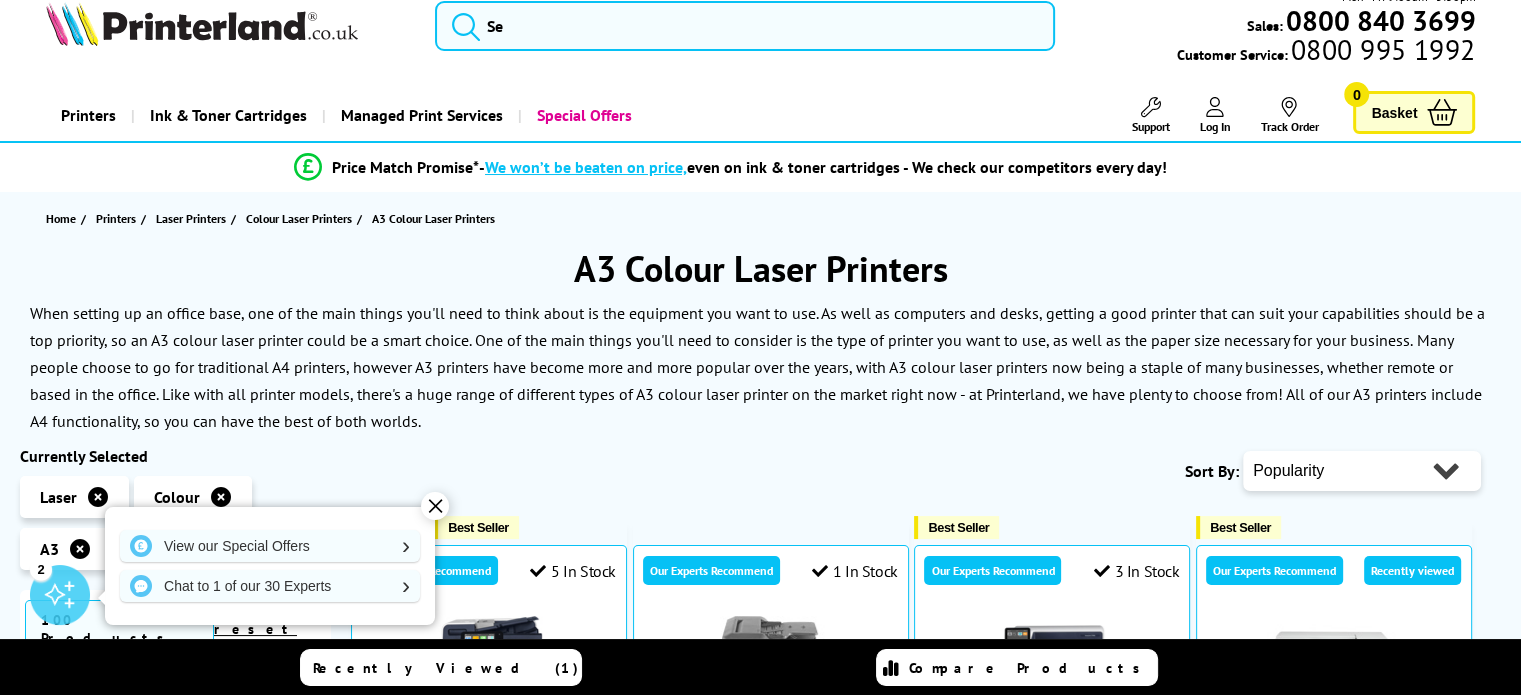 scroll, scrollTop: 28, scrollLeft: 0, axis: vertical 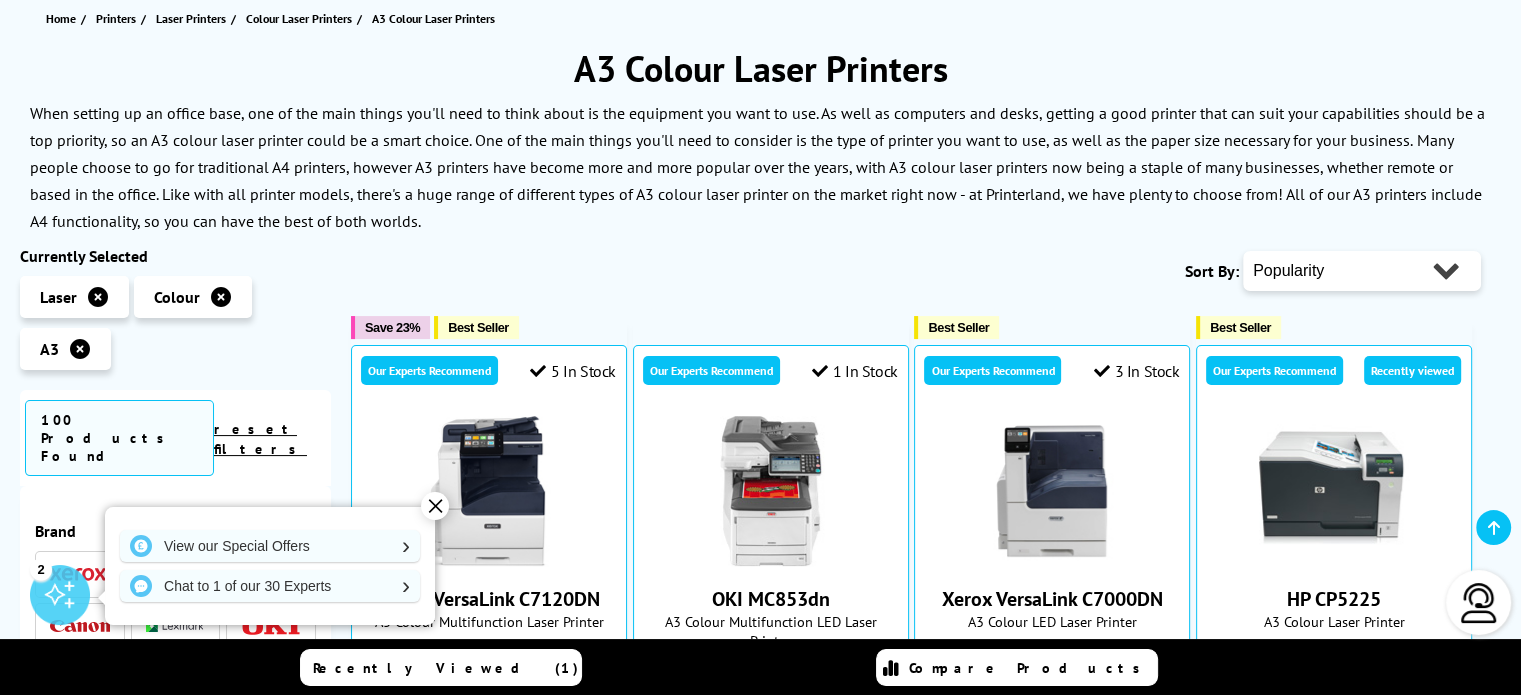 click on "✕" at bounding box center (435, 506) 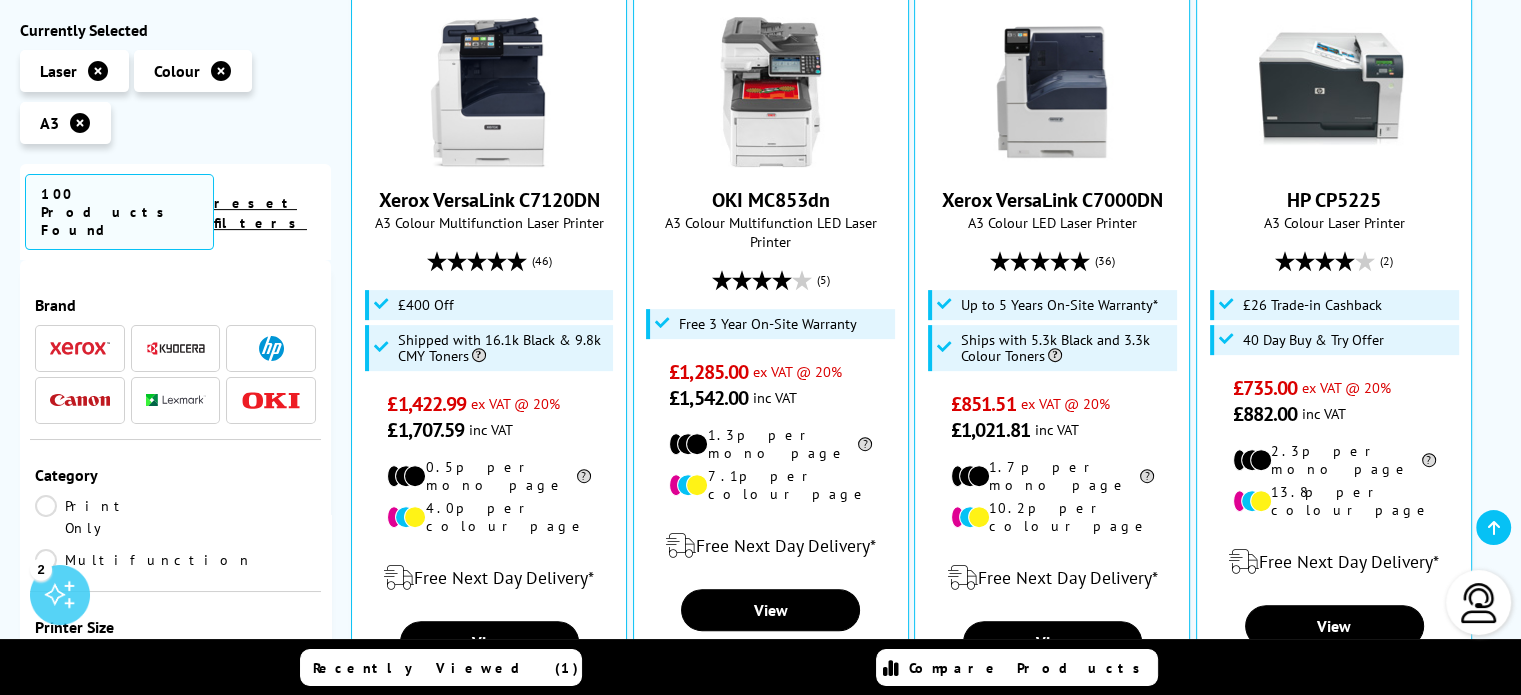 scroll, scrollTop: 628, scrollLeft: 0, axis: vertical 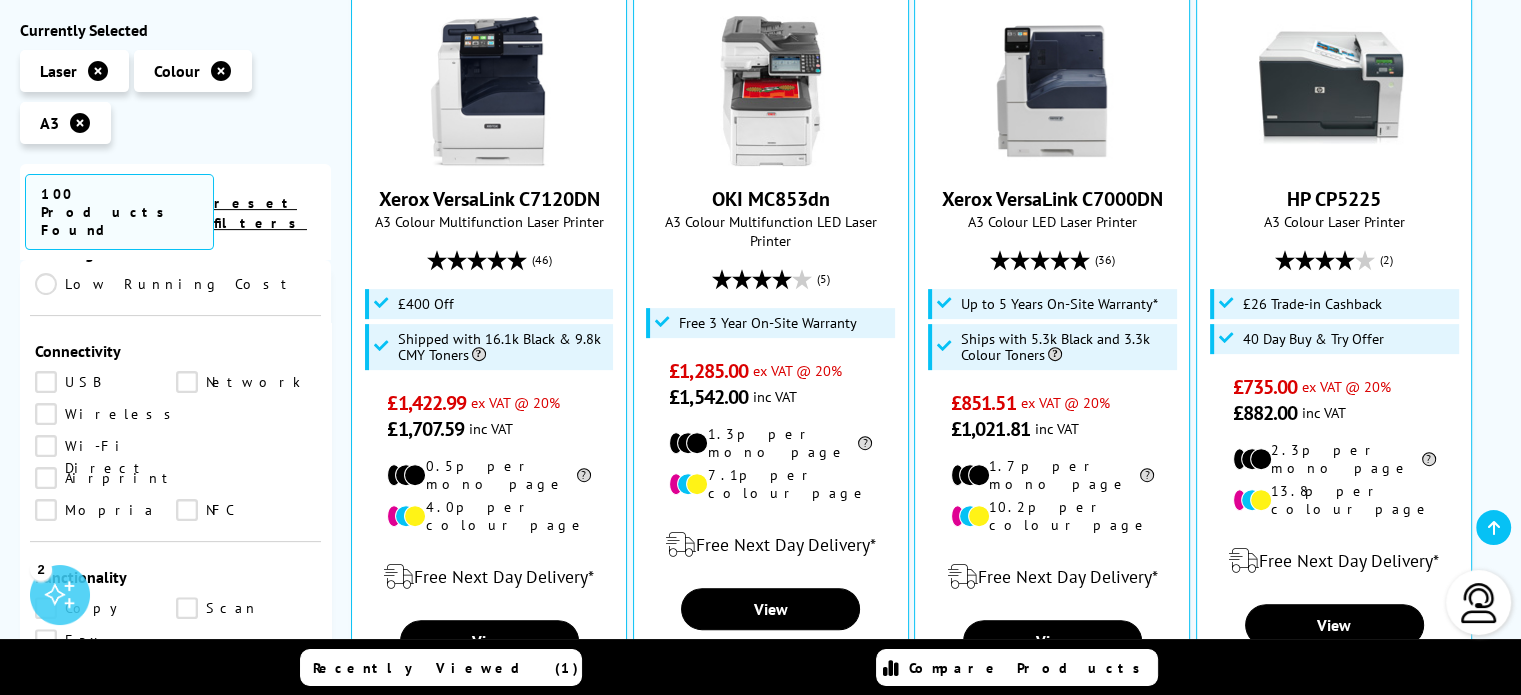 drag, startPoint x: 191, startPoint y: 484, endPoint x: 214, endPoint y: 511, distance: 35.468296 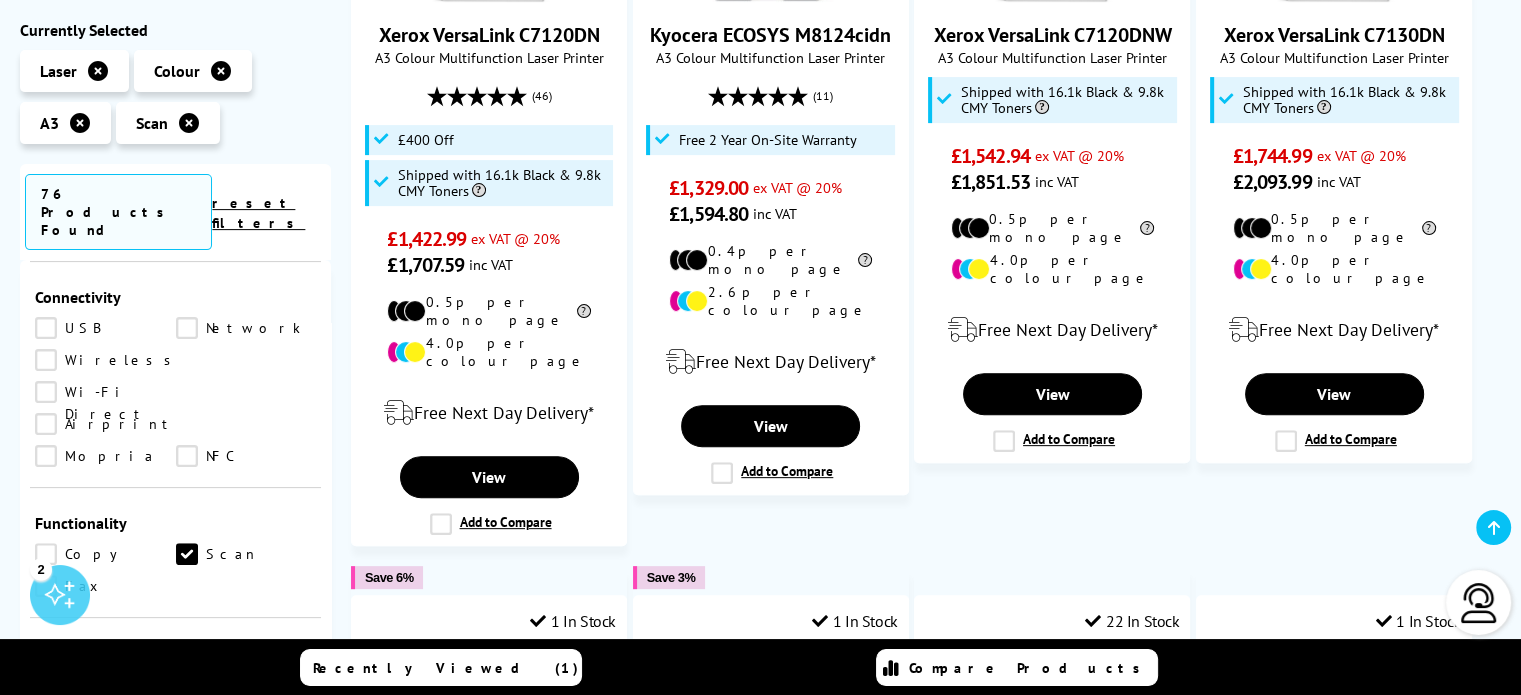 scroll, scrollTop: 500, scrollLeft: 0, axis: vertical 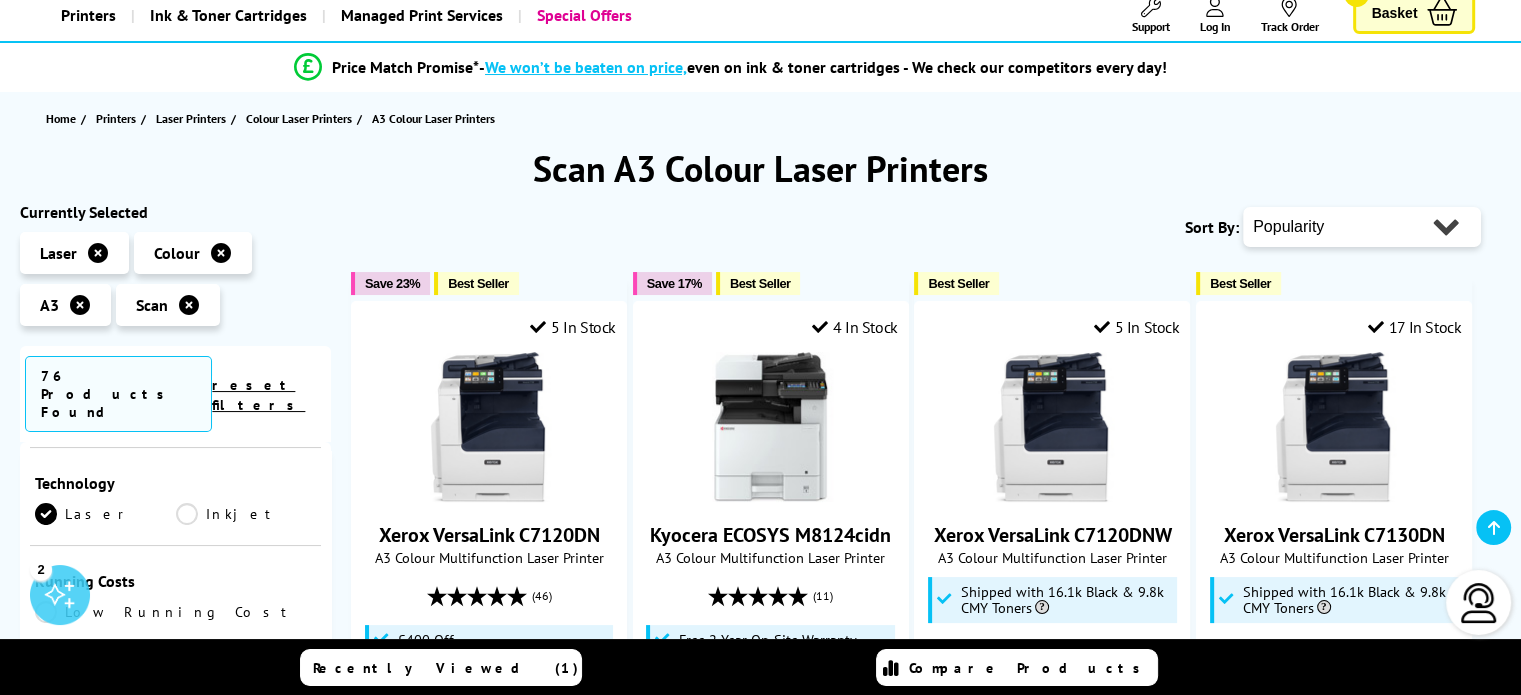 click on "Popularity
Rating
Price - Low to High
Price - High to Low
Running Costs - Low to High
Size - Small to Large" at bounding box center (1362, 227) 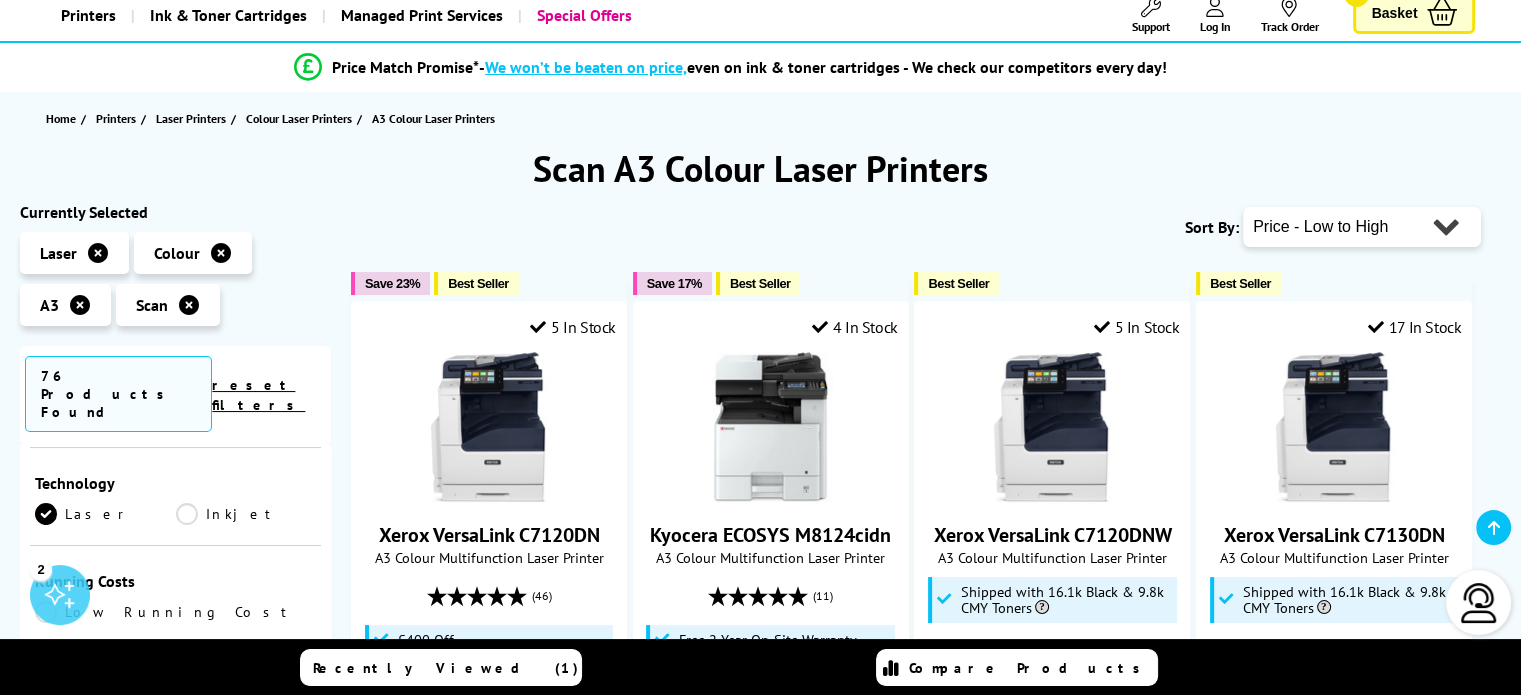 click on "Popularity
Rating
Price - Low to High
Price - High to Low
Running Costs - Low to High
Size - Small to Large" at bounding box center [1362, 227] 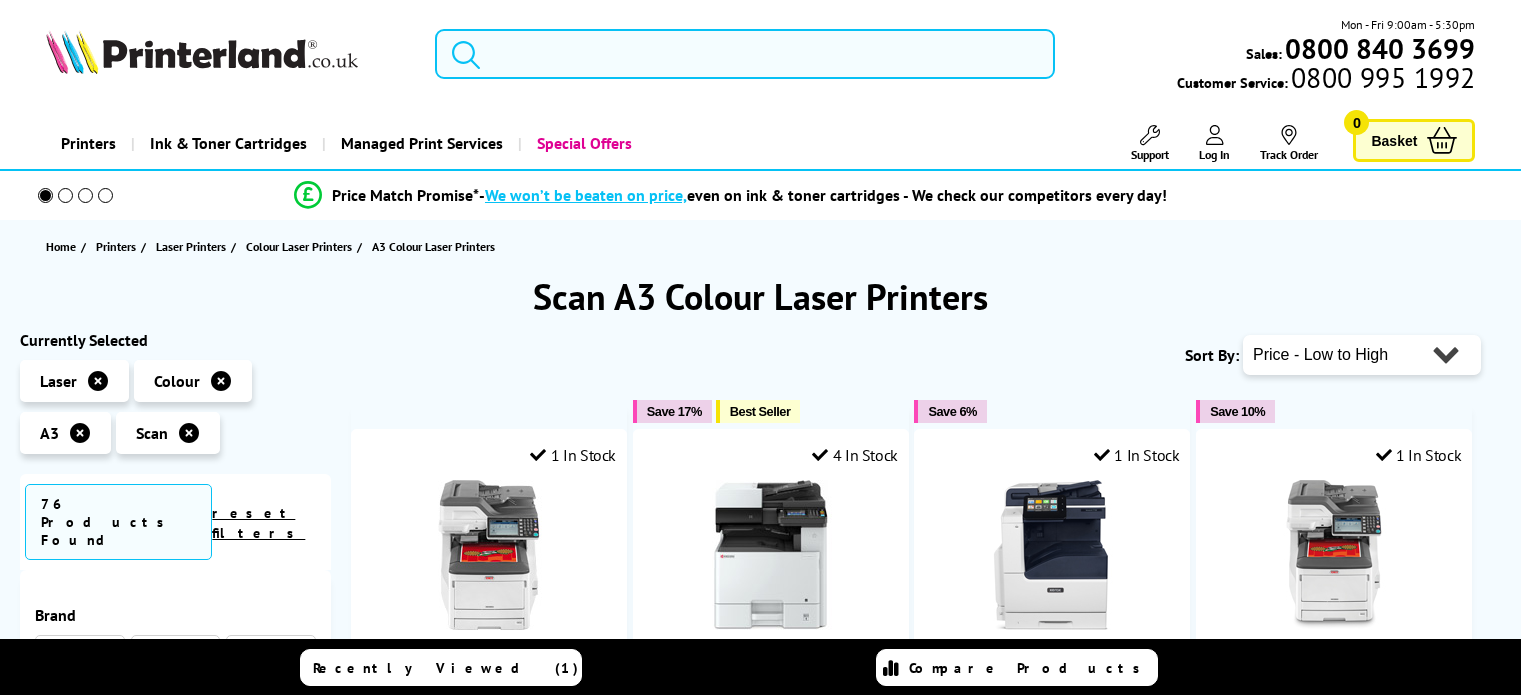 scroll, scrollTop: 0, scrollLeft: 0, axis: both 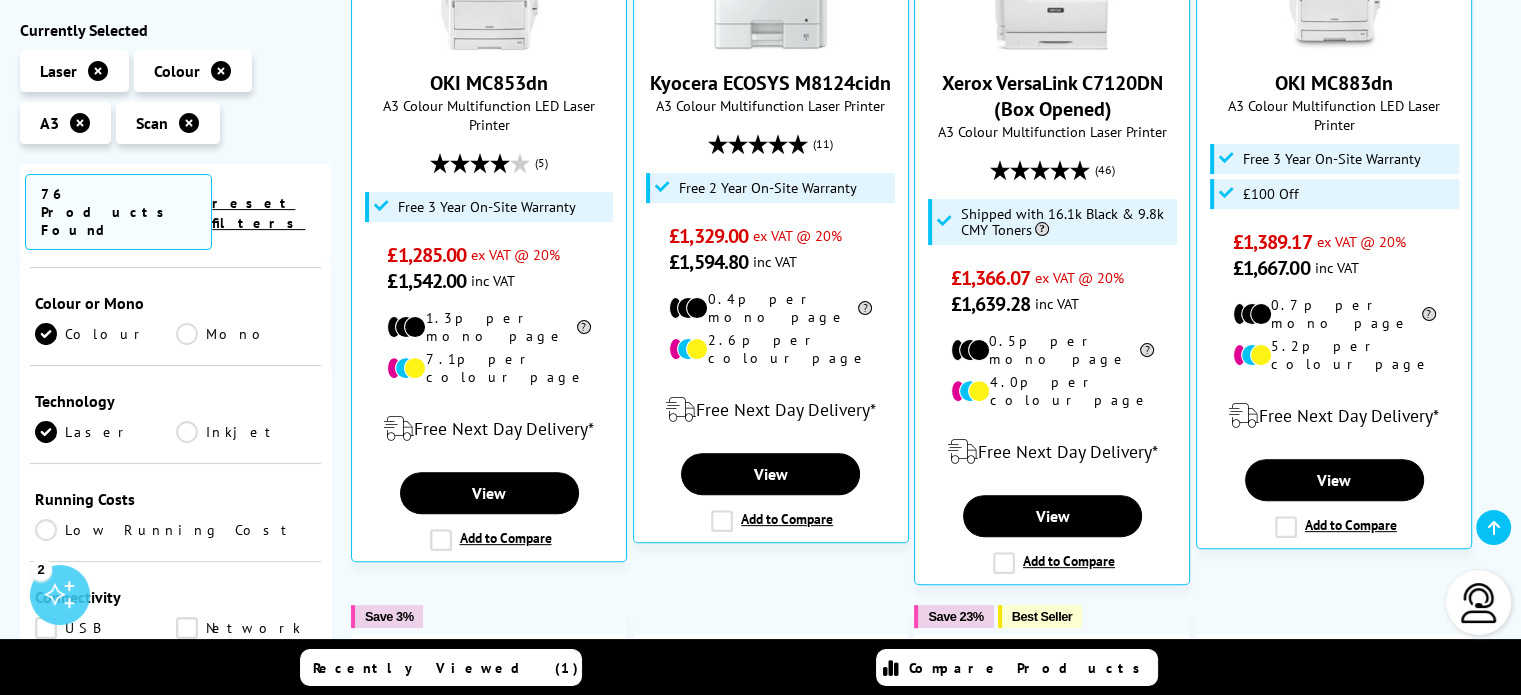 click on "Inkjet" at bounding box center [246, 432] 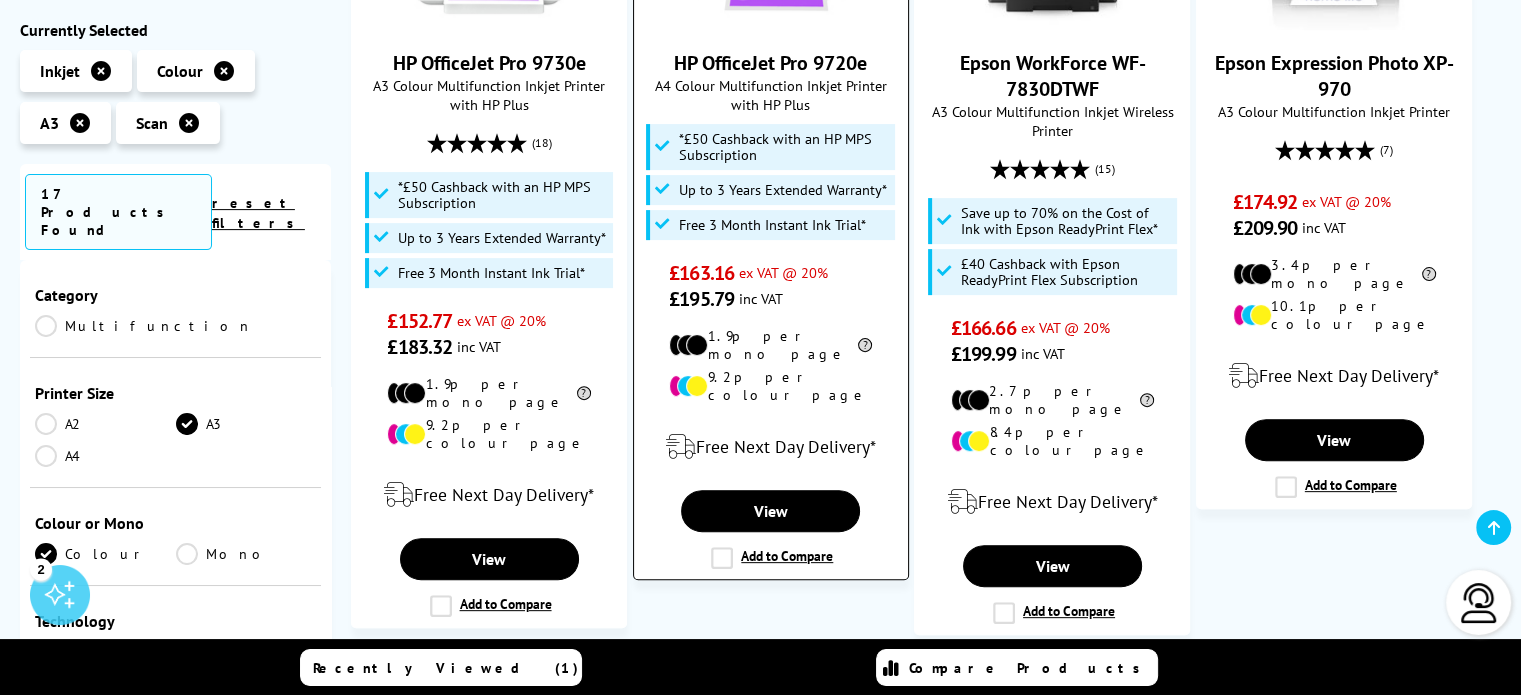 scroll, scrollTop: 100, scrollLeft: 0, axis: vertical 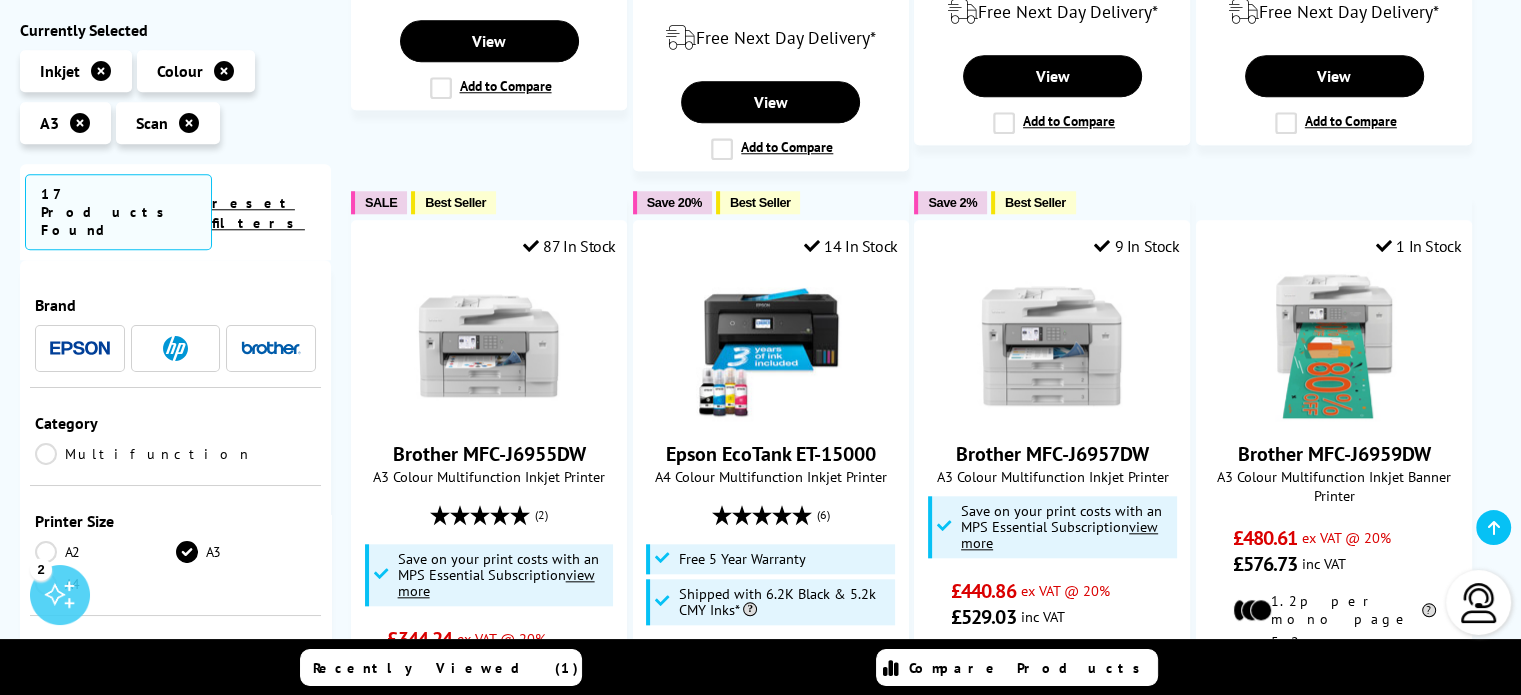 click at bounding box center (271, 348) 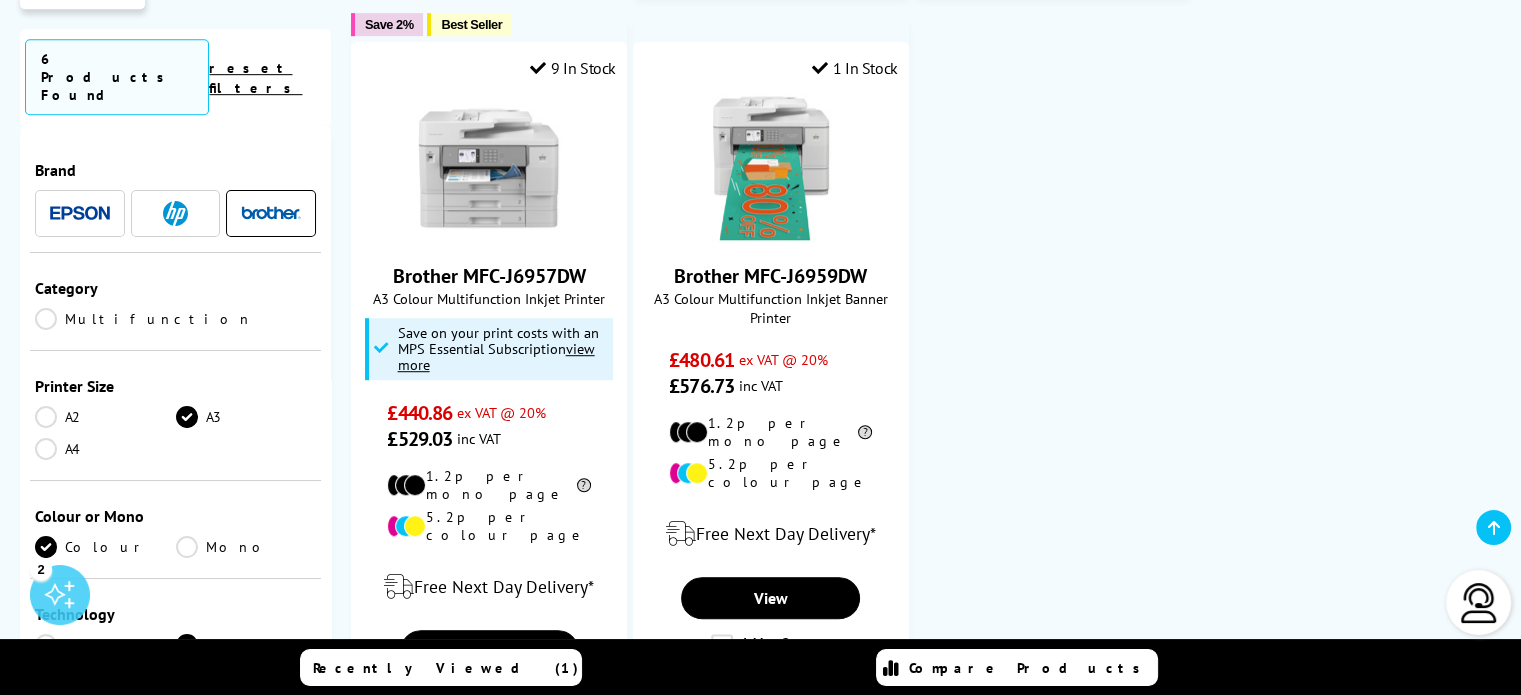 scroll, scrollTop: 1200, scrollLeft: 0, axis: vertical 